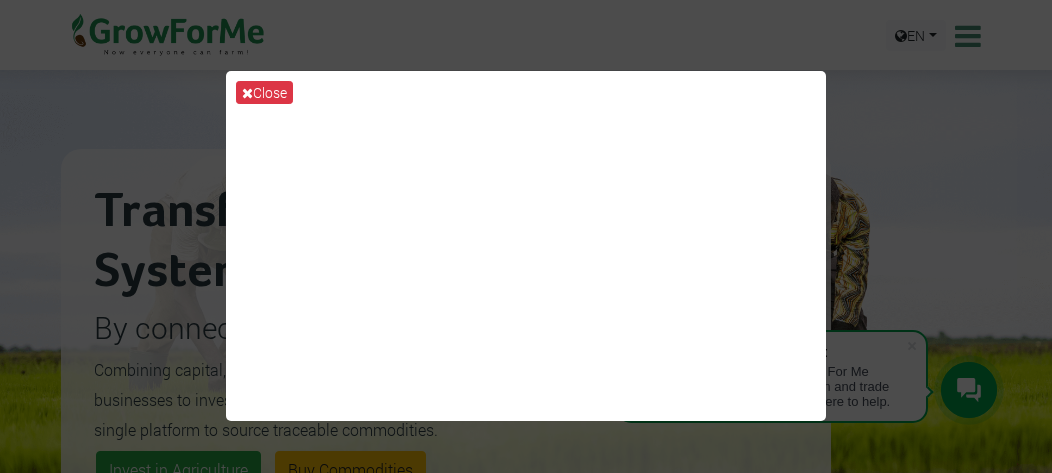 scroll, scrollTop: 305, scrollLeft: 0, axis: vertical 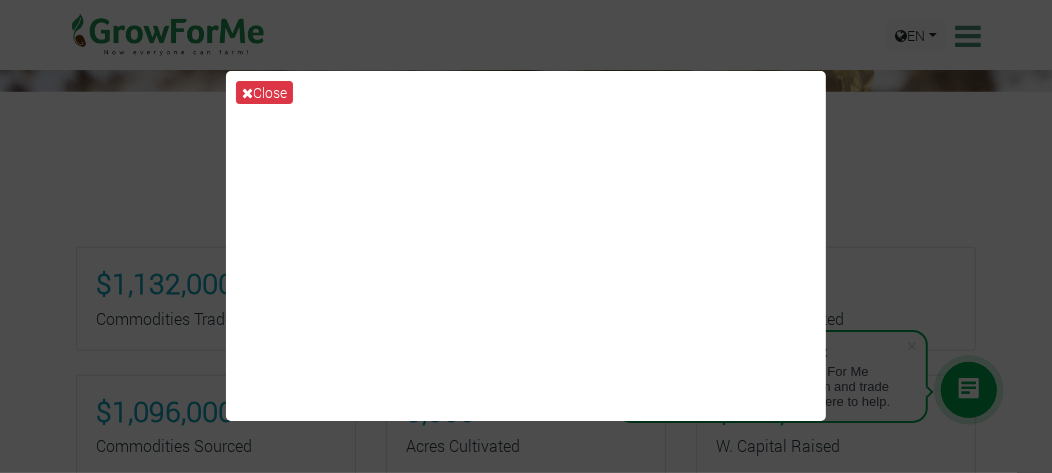 click on "Close" at bounding box center [526, 236] 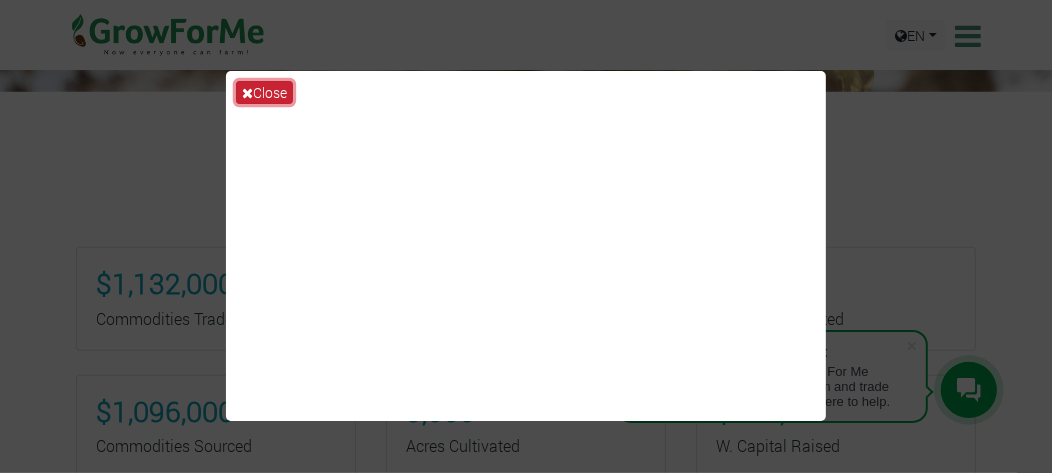 click on "Close" at bounding box center [264, 92] 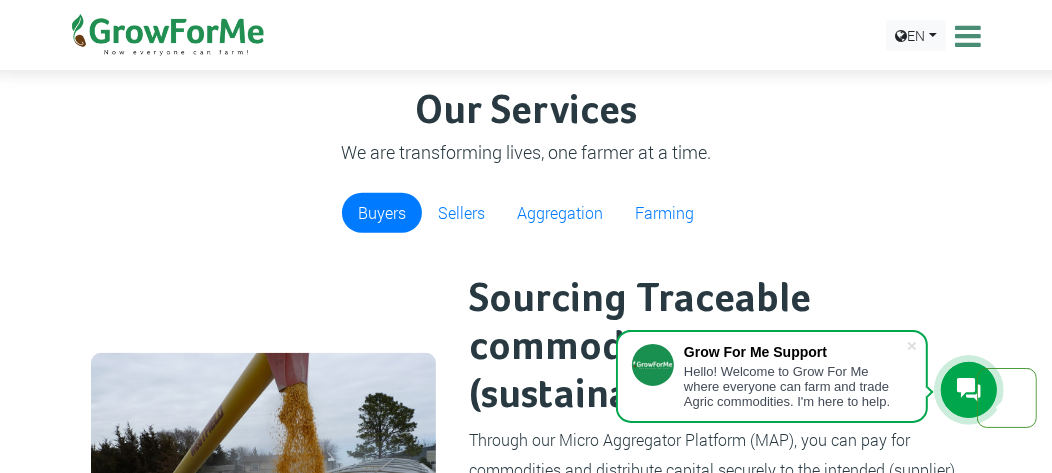 scroll, scrollTop: 1036, scrollLeft: 0, axis: vertical 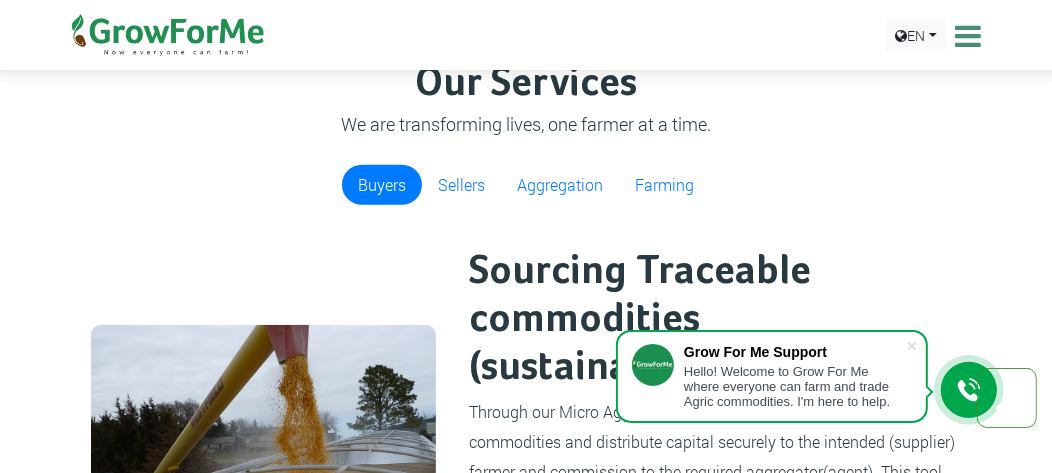 click at bounding box center (263, 500) 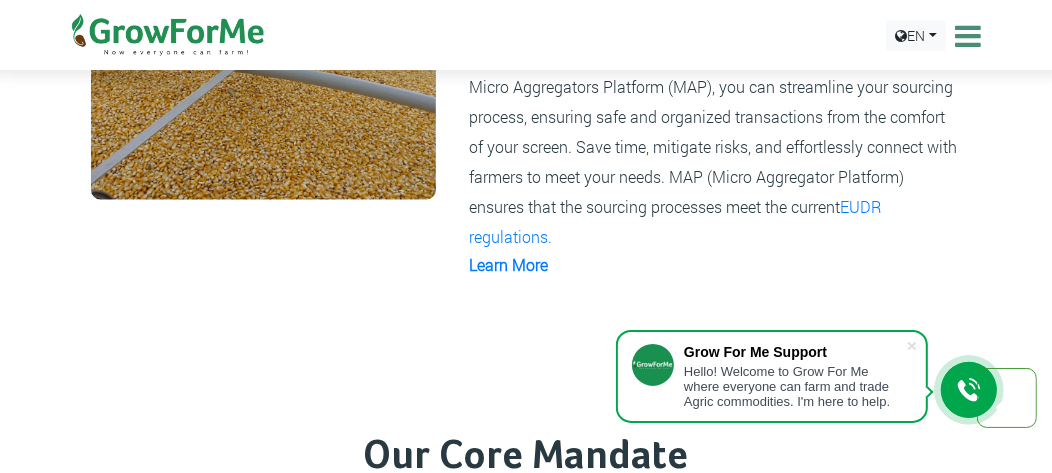 scroll, scrollTop: 1512, scrollLeft: 0, axis: vertical 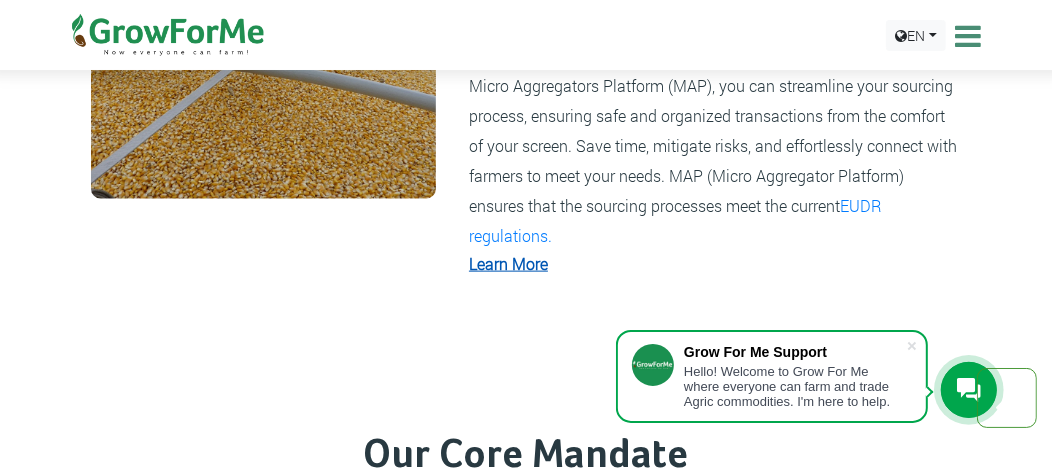 click on "Learn More" at bounding box center [508, 263] 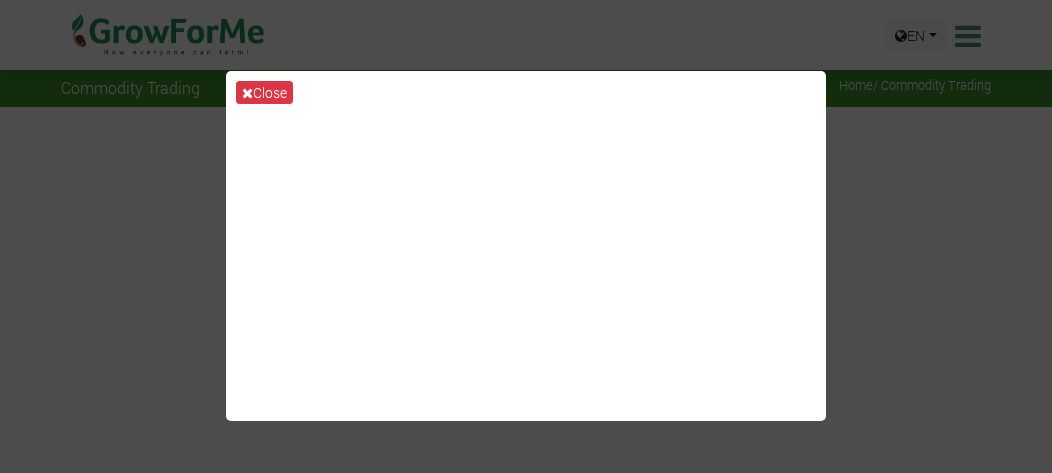 scroll, scrollTop: 0, scrollLeft: 0, axis: both 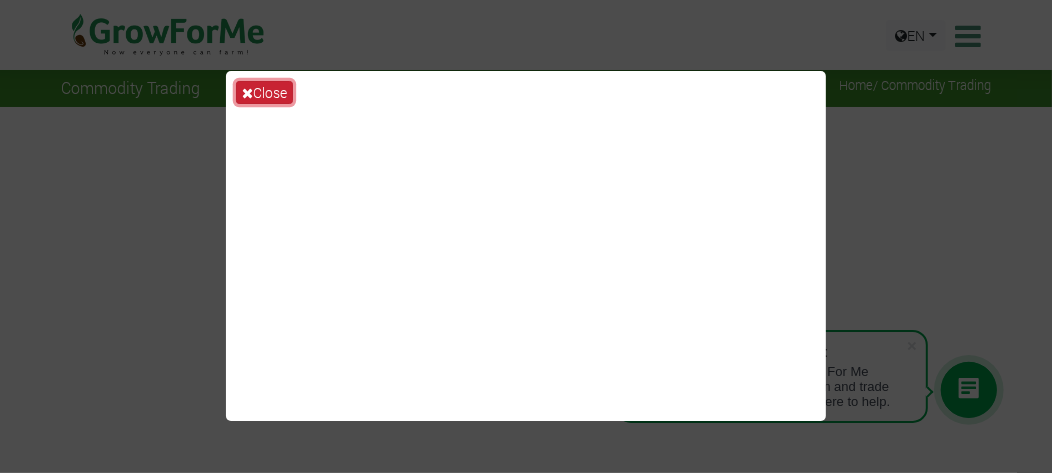 click on "Close" at bounding box center [264, 92] 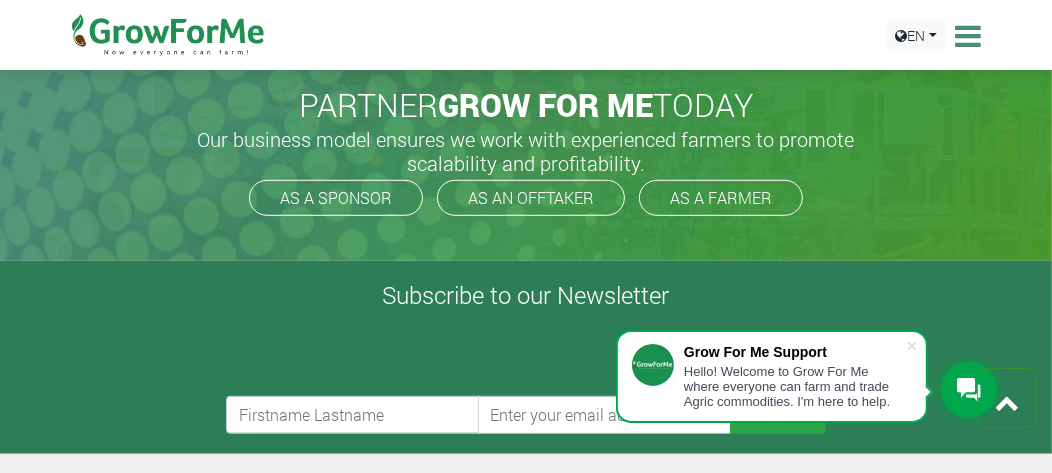 scroll, scrollTop: 760, scrollLeft: 0, axis: vertical 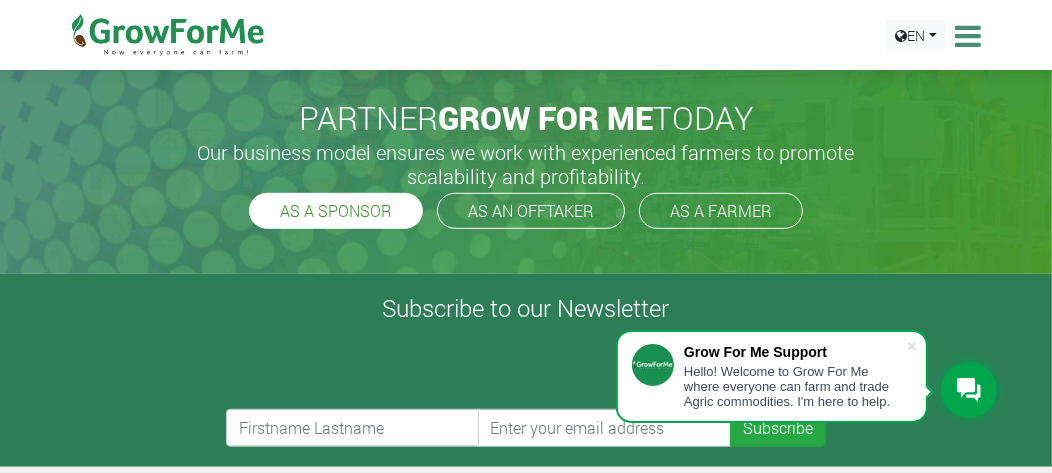 click on "AS A SPONSOR" at bounding box center [336, 211] 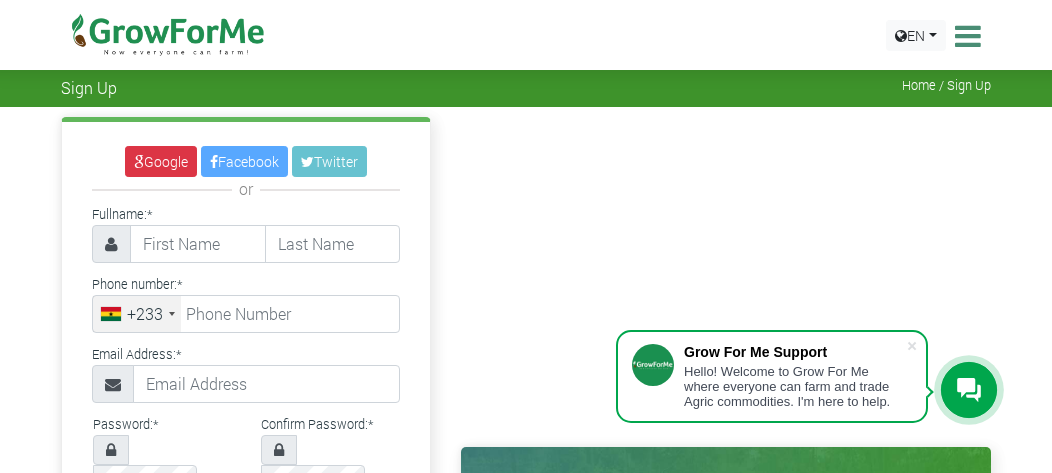 scroll, scrollTop: 26, scrollLeft: 0, axis: vertical 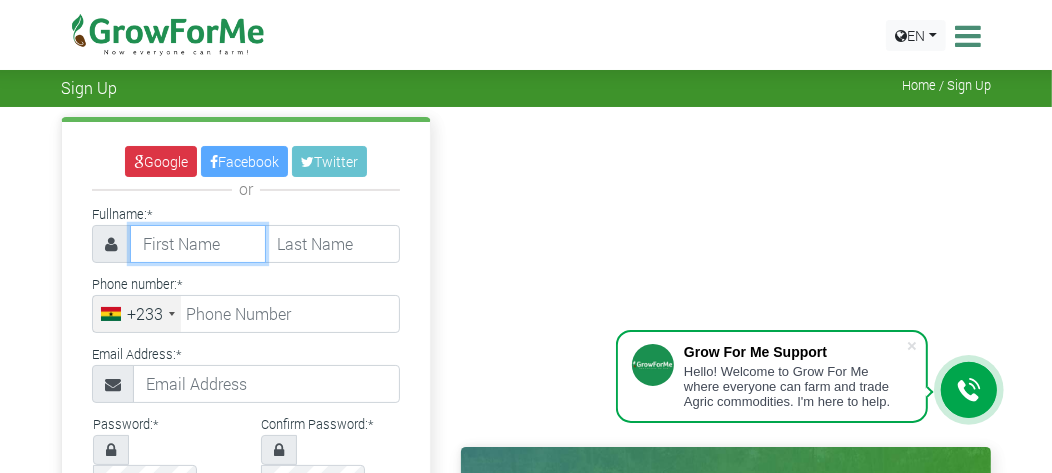 click at bounding box center (198, 244) 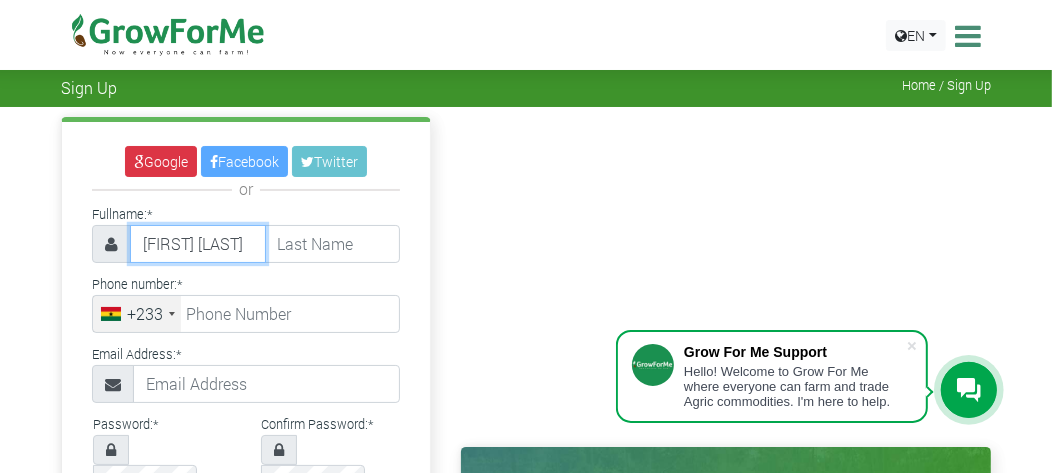 type on "[FIRST] [LAST]" 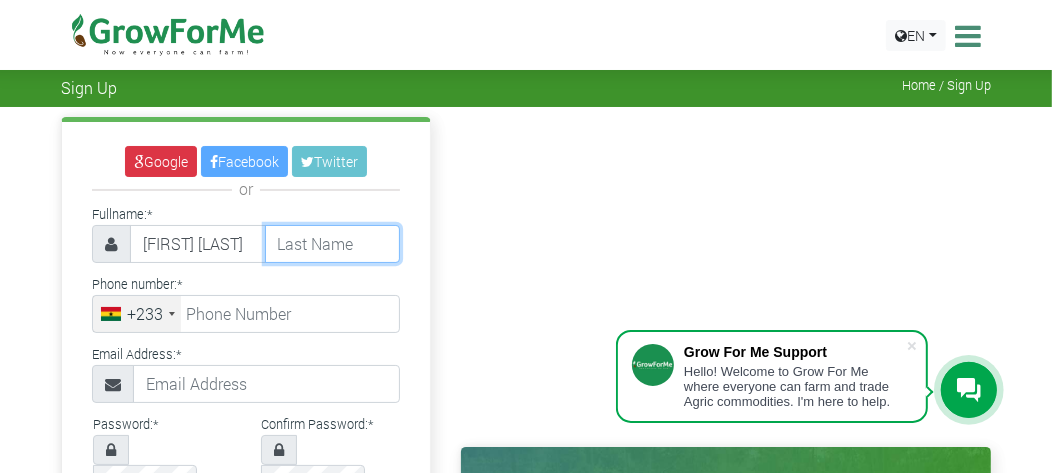 click at bounding box center [333, 244] 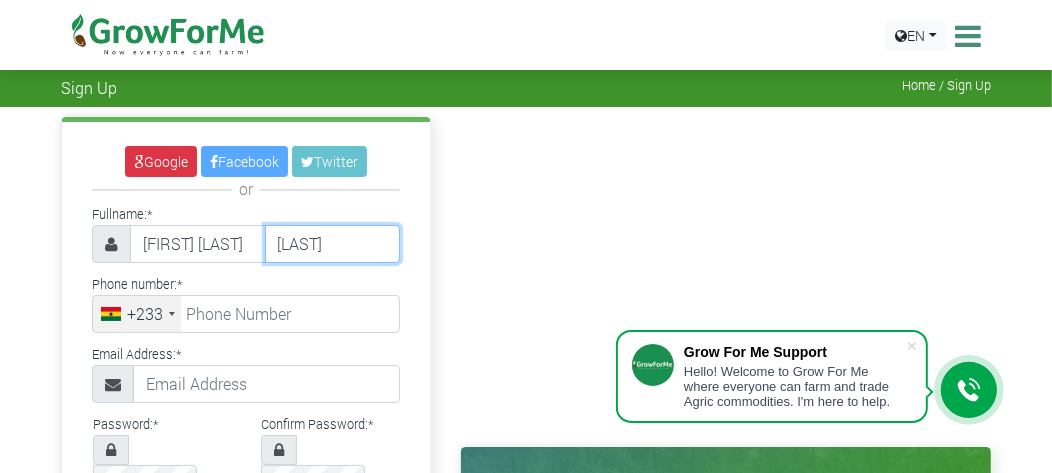 type on "[LAST]" 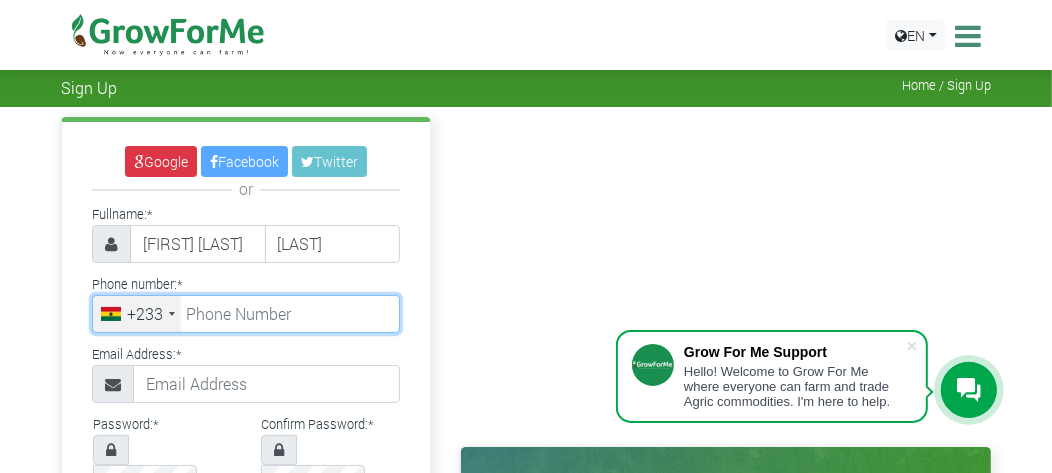 click at bounding box center (246, 314) 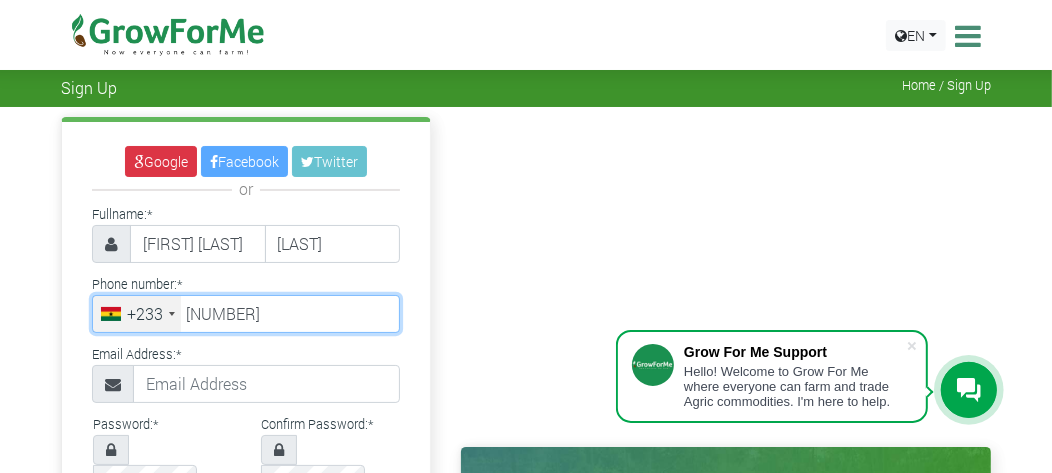 type on "[NUMBER]" 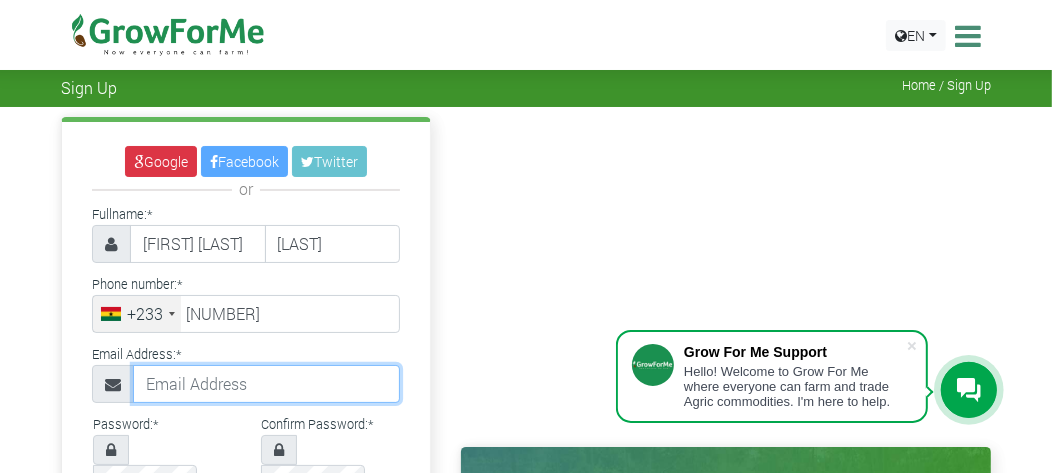 click at bounding box center [266, 384] 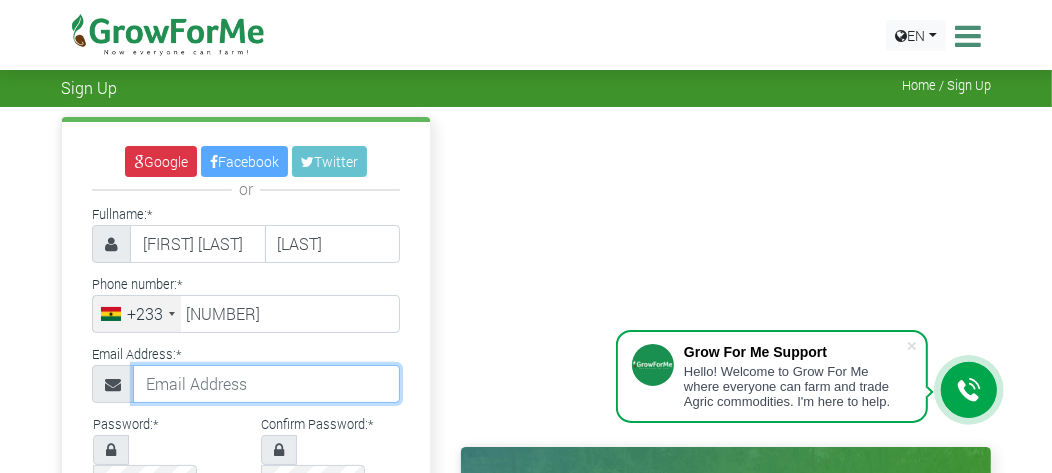 type on "[EMAIL]" 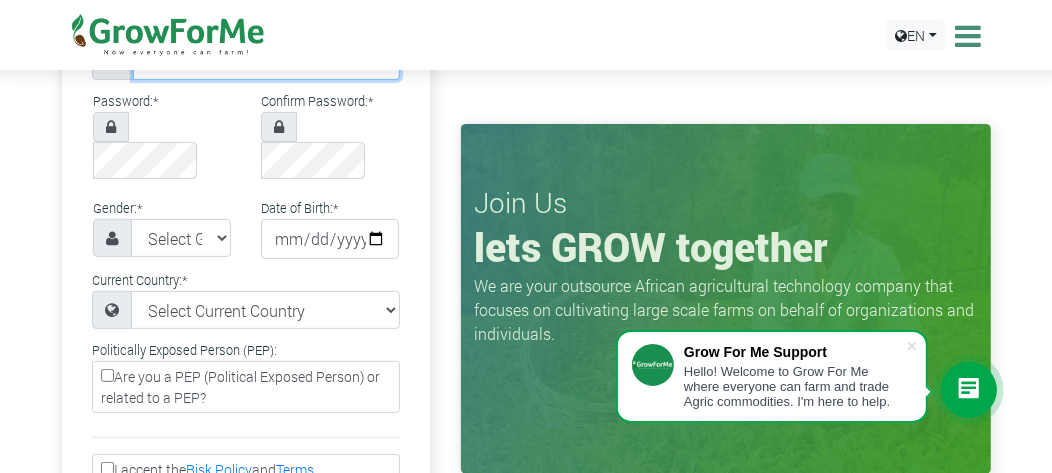scroll, scrollTop: 323, scrollLeft: 0, axis: vertical 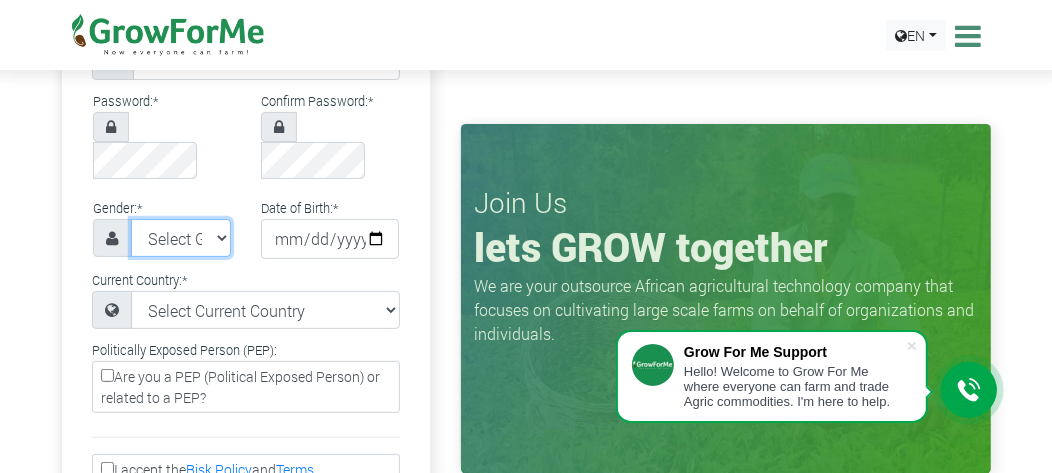 click on "Select Gender
Female
Male" at bounding box center [181, 238] 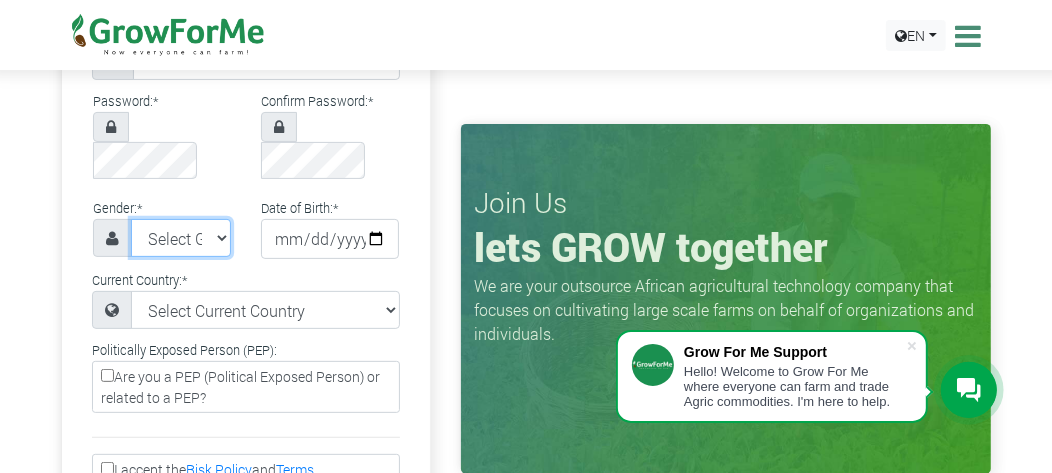 select on "Female" 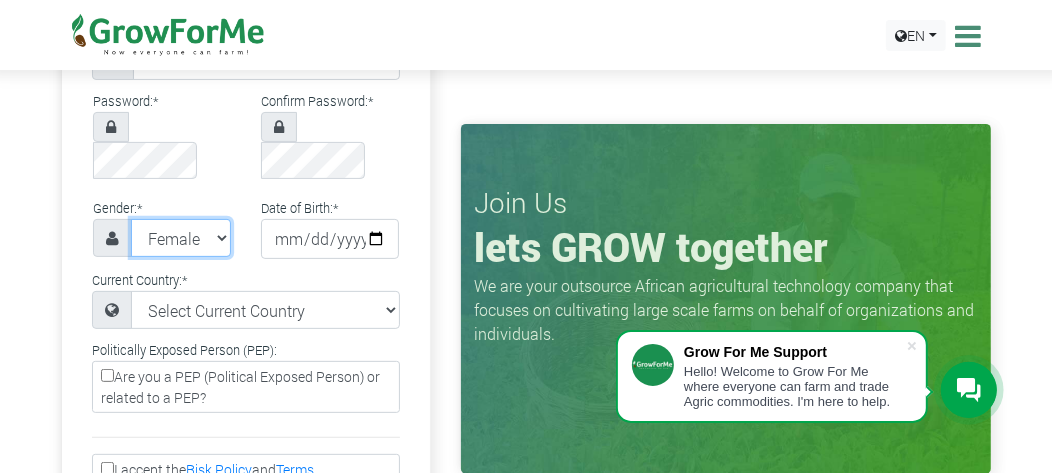 click on "Select Gender
Female
Male" at bounding box center (181, 238) 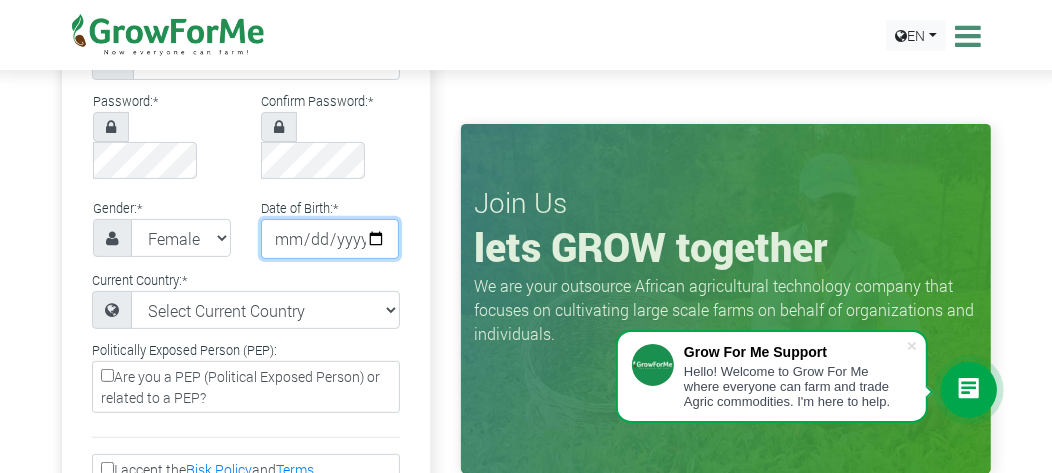 click at bounding box center [330, 239] 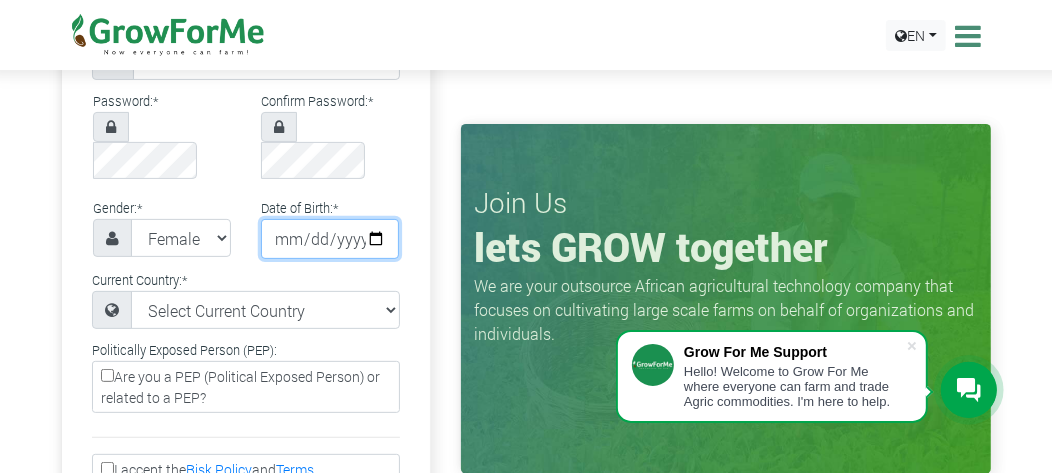 type on "[DATE]" 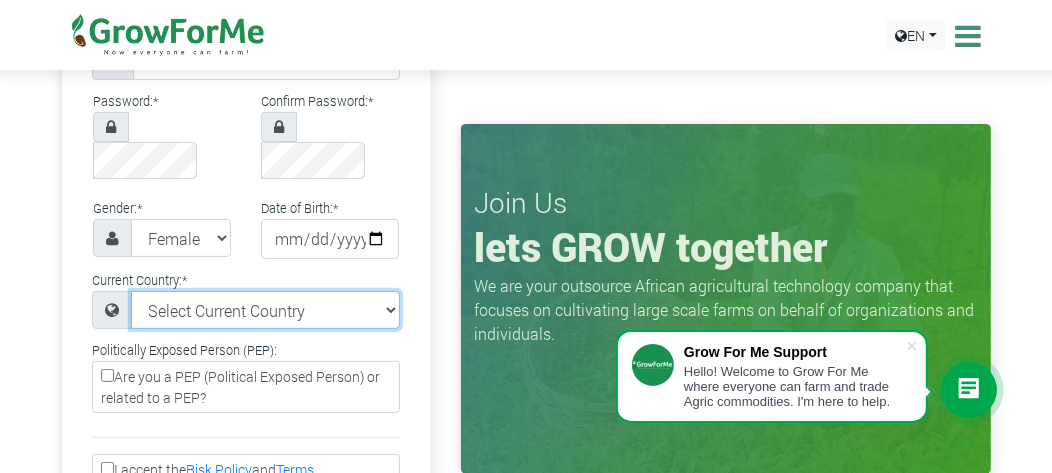 click on "Select Current Country
Afghanistan
Albania
Algeria
American Samoa
Andorra
Angola
Anguilla
Antigua & Barbuda
Argentina
Armenia
Aruba
Australia
Austria
Azerbaijan
Bahamas
Benin" at bounding box center [265, 310] 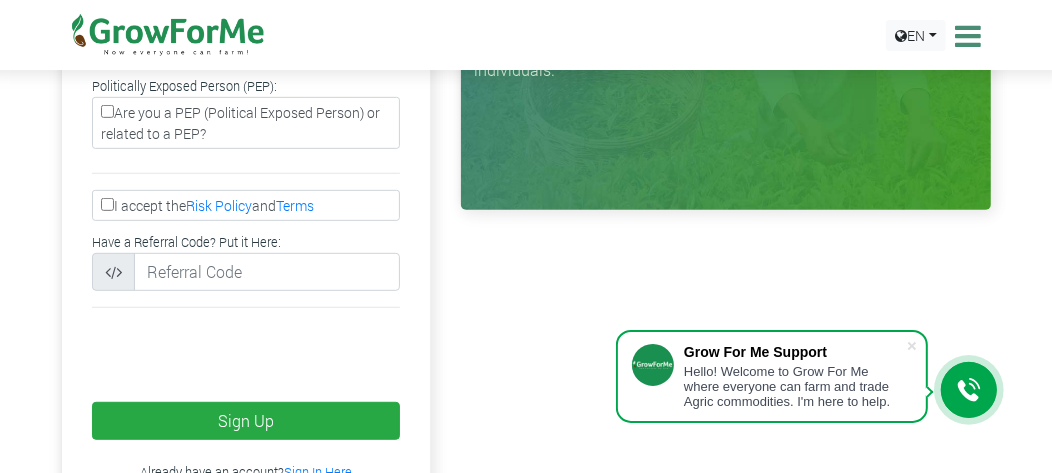scroll, scrollTop: 639, scrollLeft: 0, axis: vertical 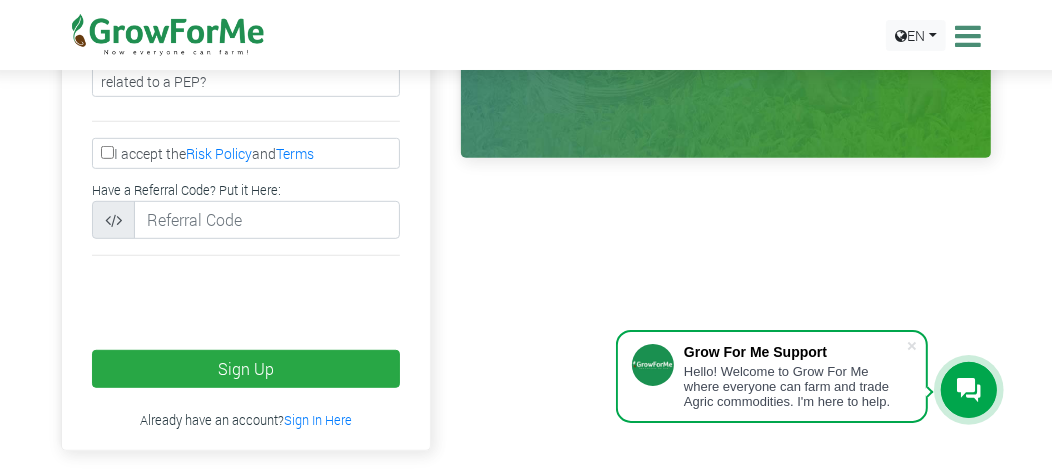 click on "I accept the   Risk Policy    and  Terms" at bounding box center [107, 152] 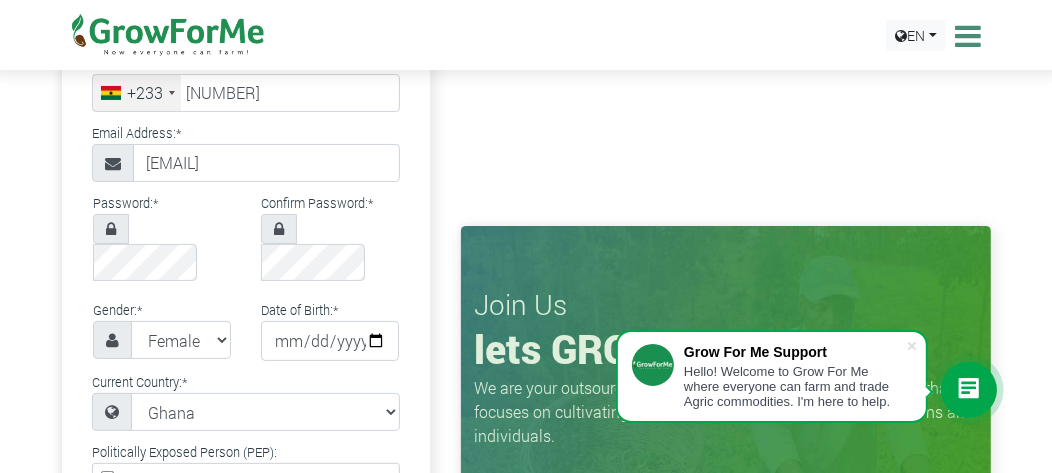 scroll, scrollTop: 233, scrollLeft: 0, axis: vertical 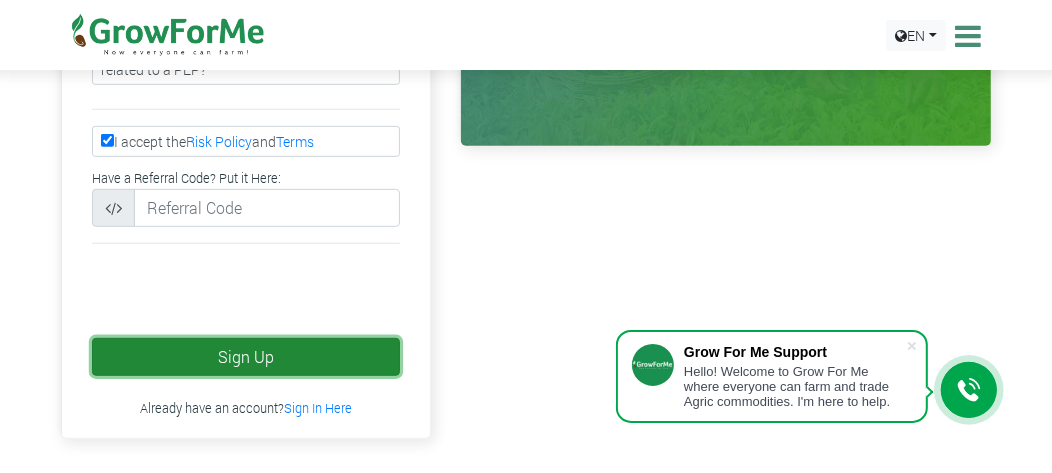 click on "Sign Up" at bounding box center [246, 357] 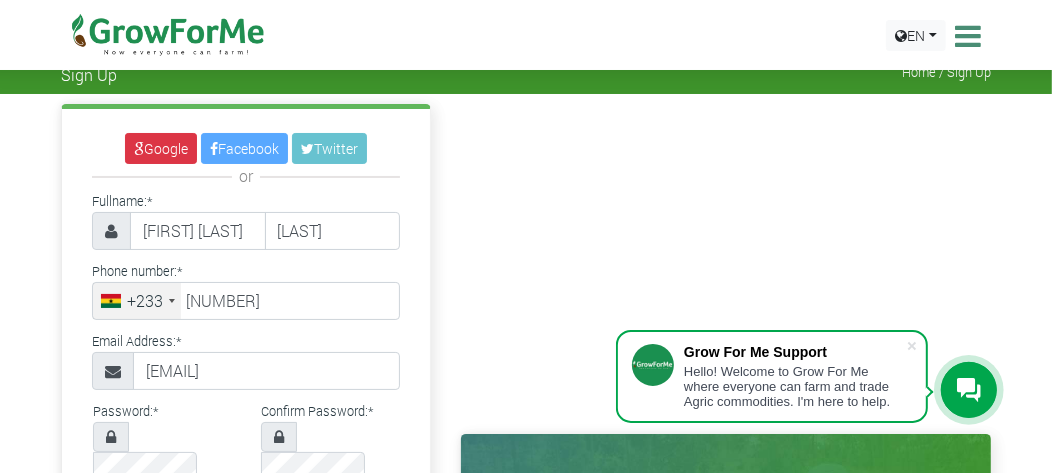 scroll, scrollTop: 0, scrollLeft: 0, axis: both 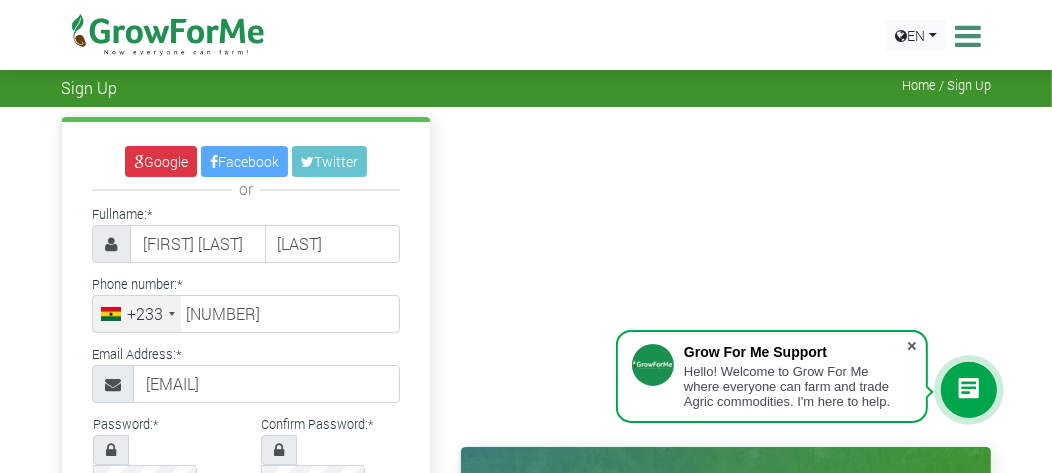 click at bounding box center (912, 346) 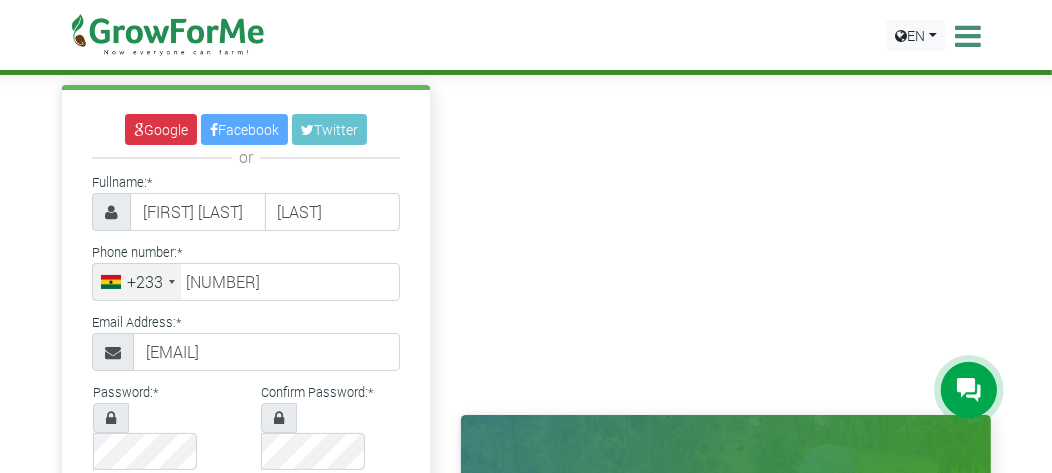 scroll, scrollTop: 0, scrollLeft: 0, axis: both 